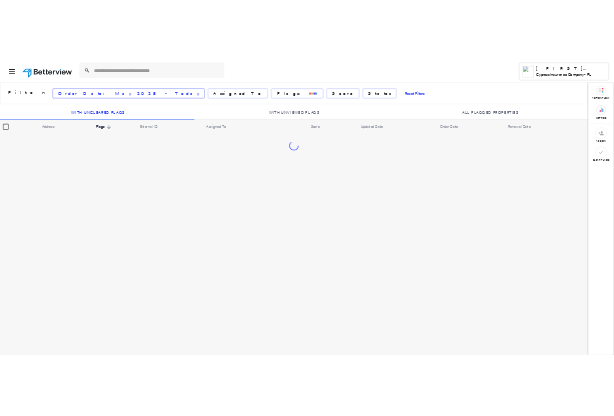 scroll, scrollTop: 0, scrollLeft: 0, axis: both 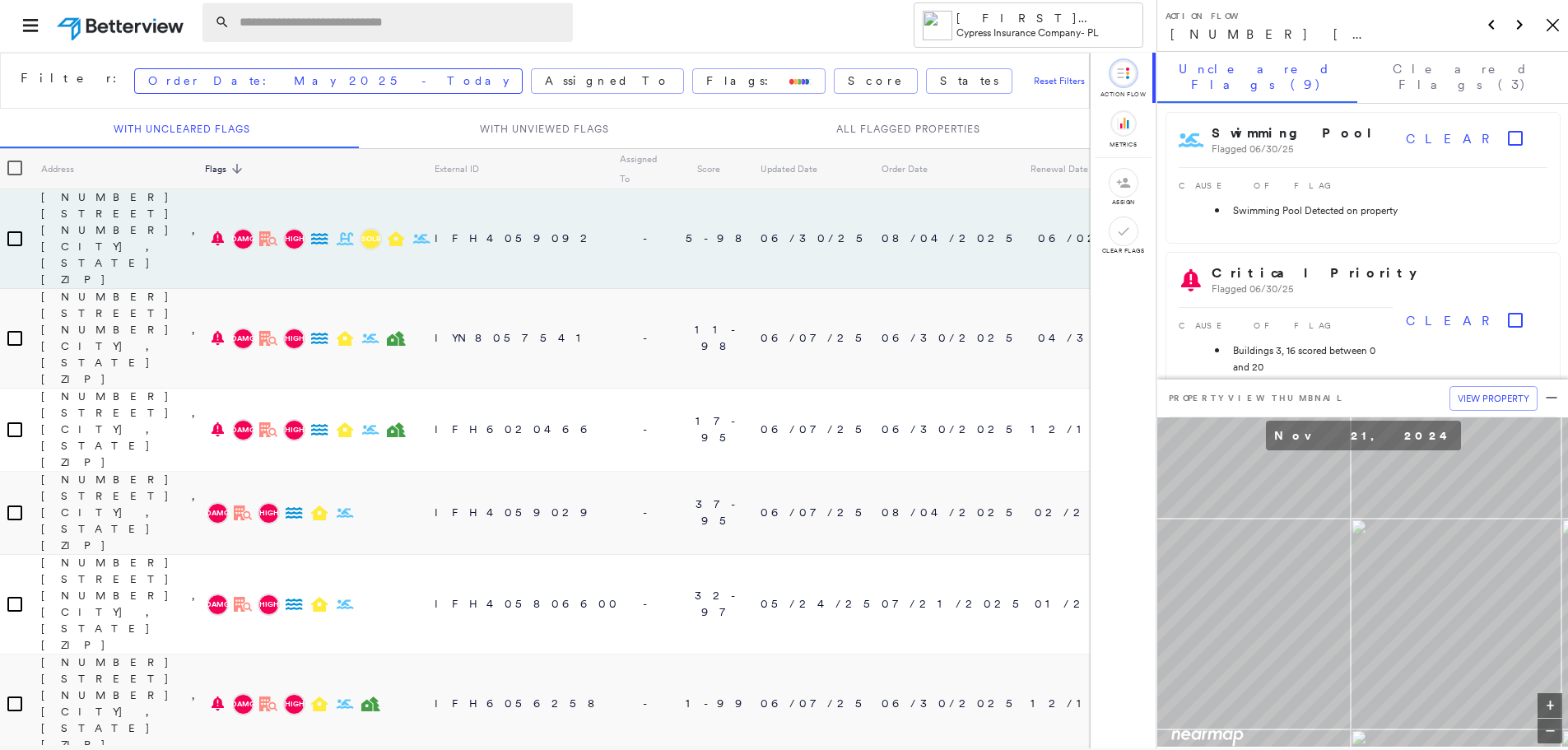 click at bounding box center (401, 22) 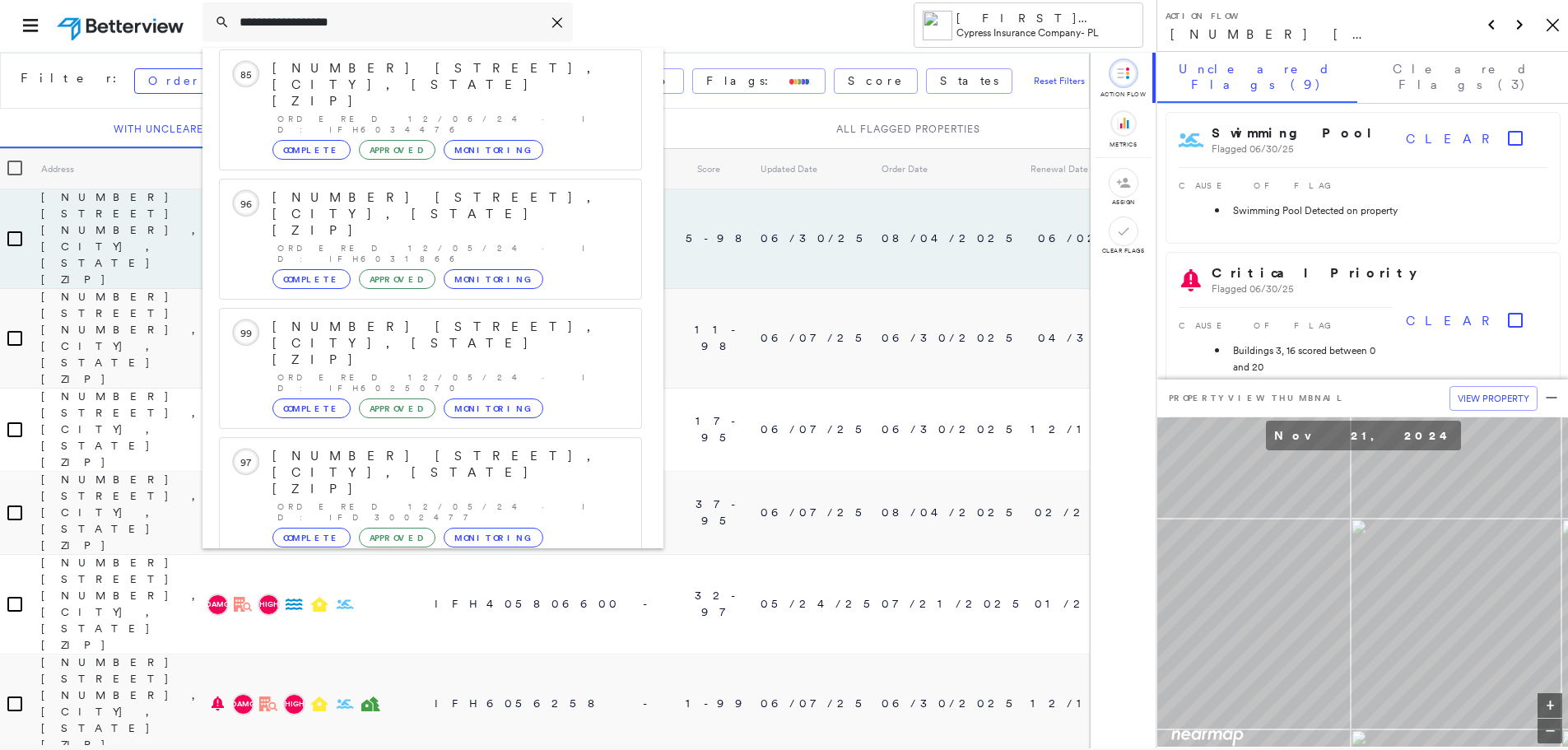 scroll, scrollTop: 212, scrollLeft: 0, axis: vertical 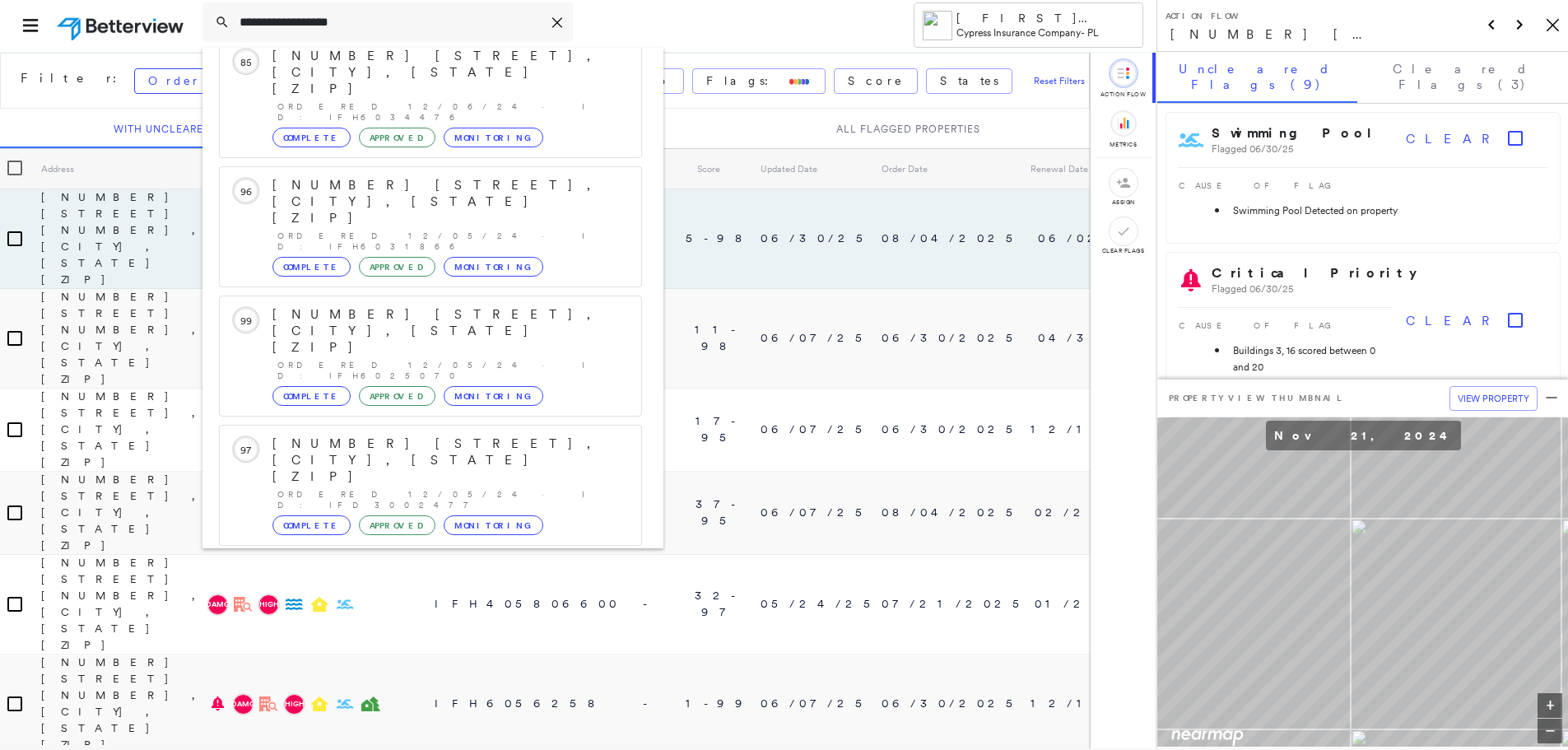 type on "**********" 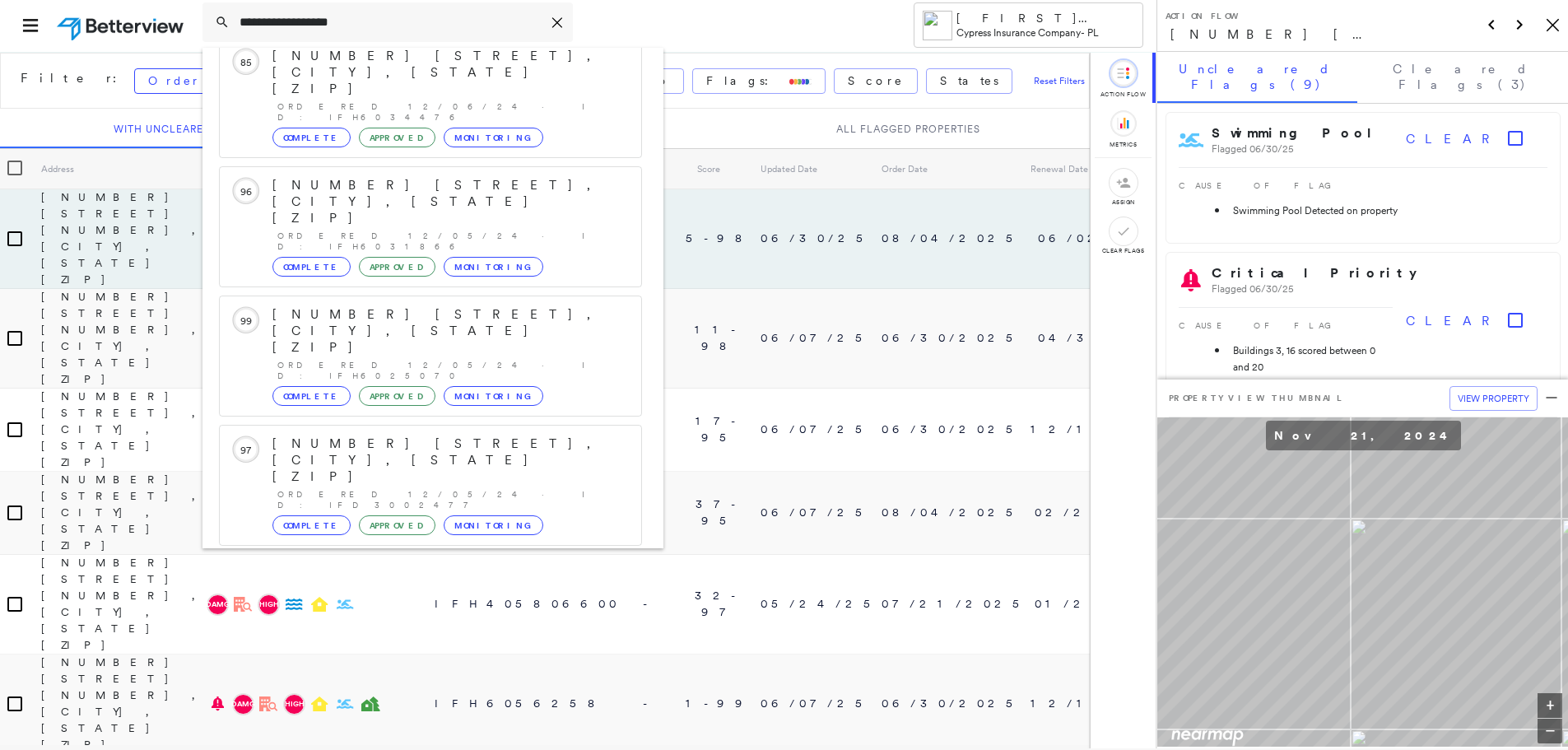 click on "[NUMBER] [STREET], [CITY], [STATE] [ZIP]" at bounding box center [412, 701] 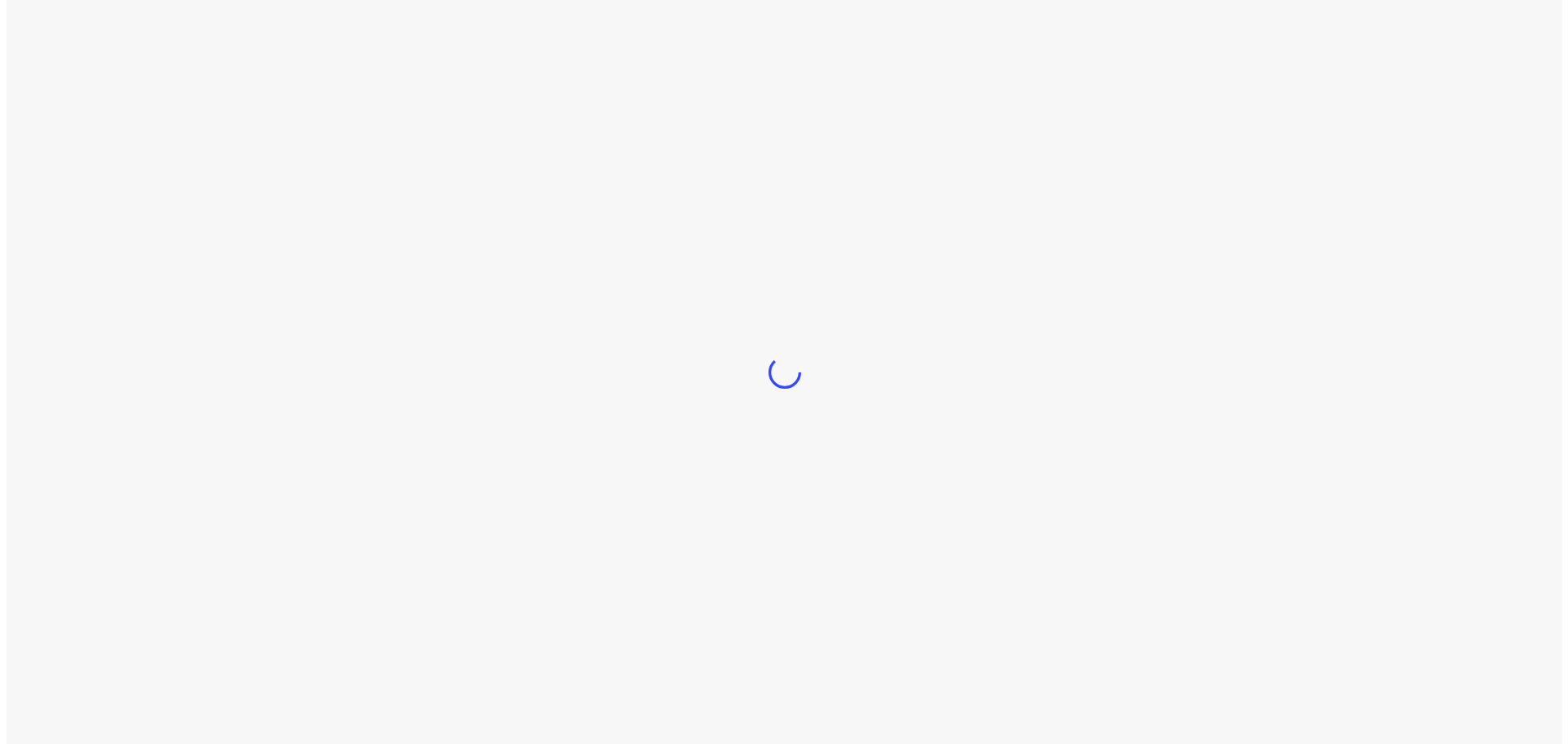 scroll, scrollTop: 0, scrollLeft: 0, axis: both 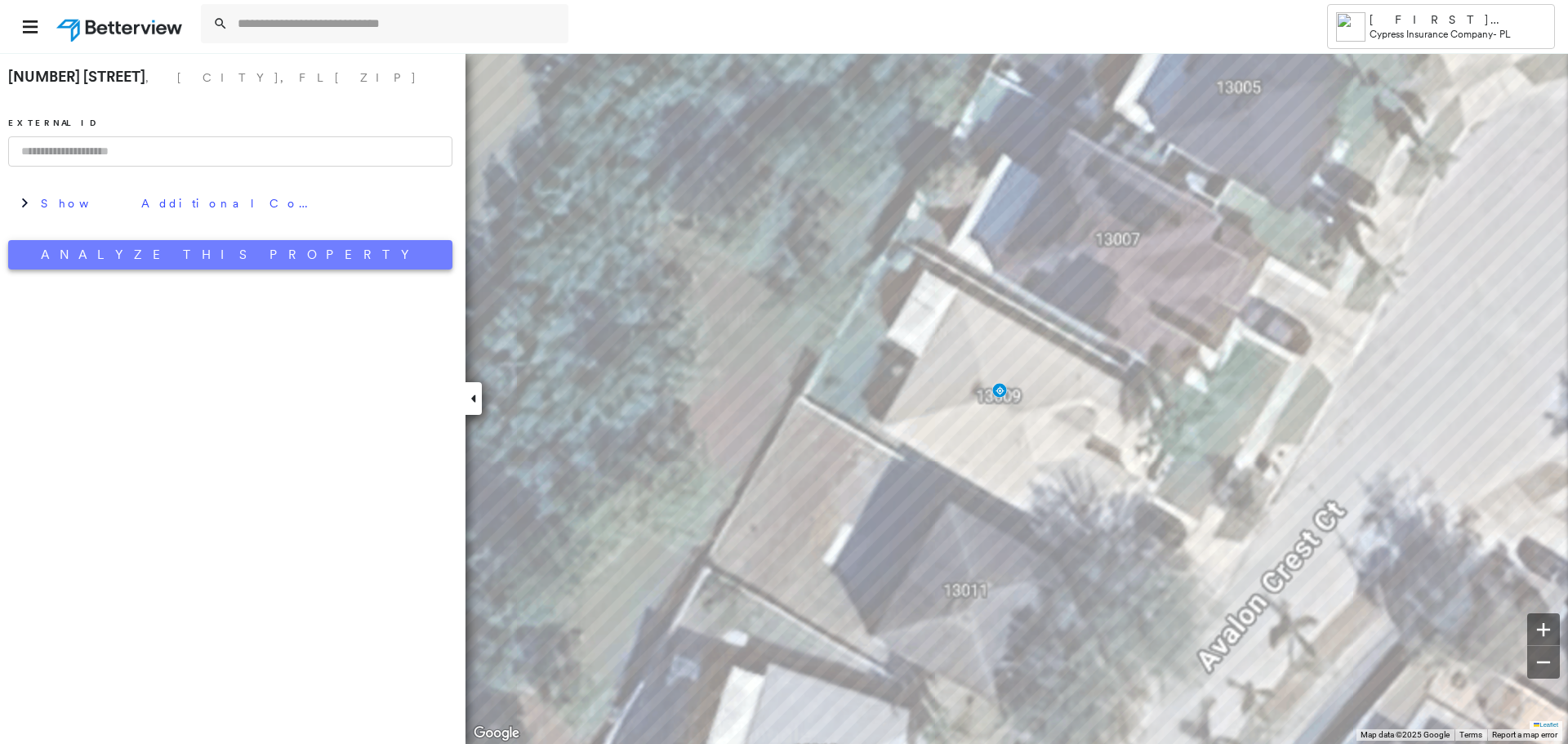click on "Analyze This Property" at bounding box center (230, 255) 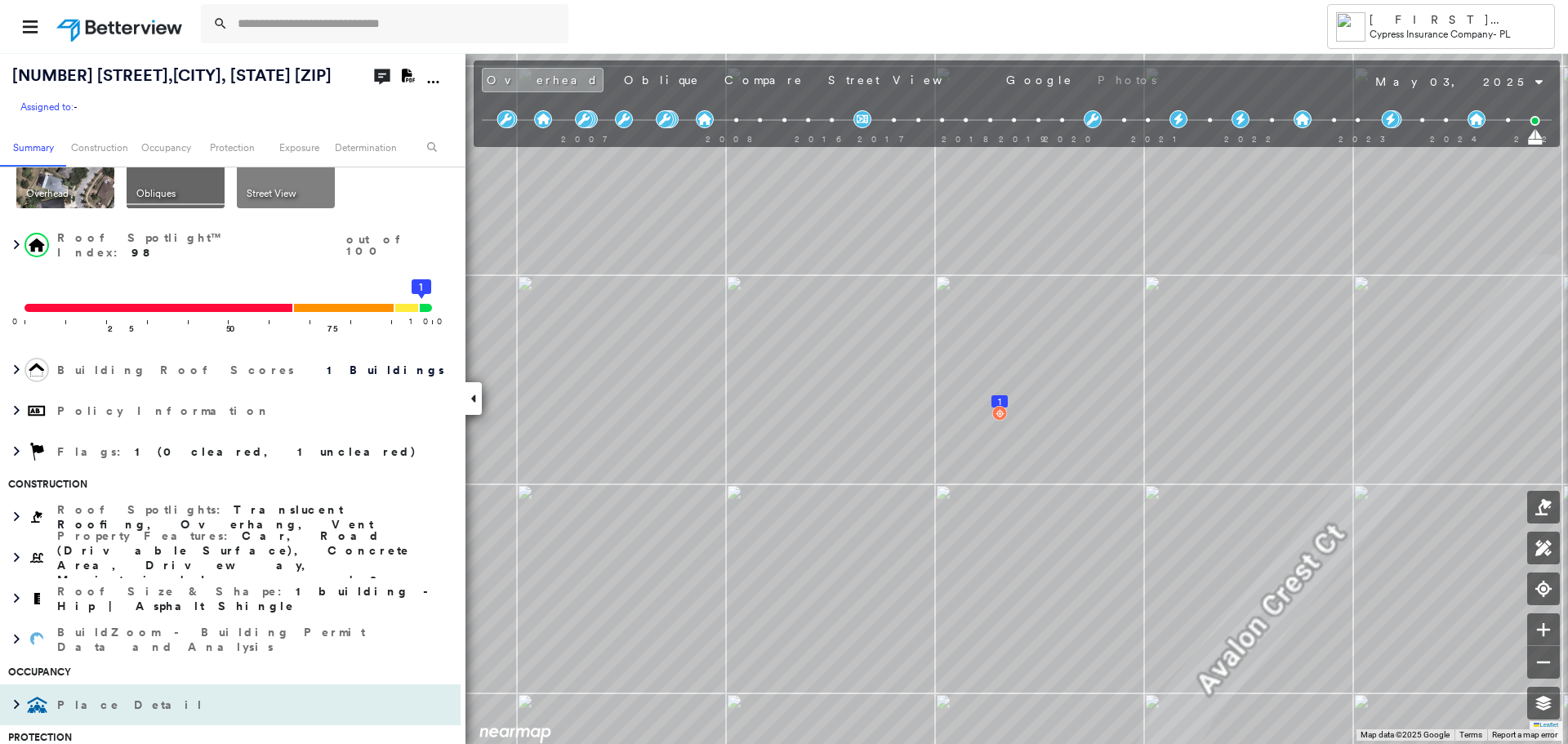 scroll, scrollTop: 163, scrollLeft: 0, axis: vertical 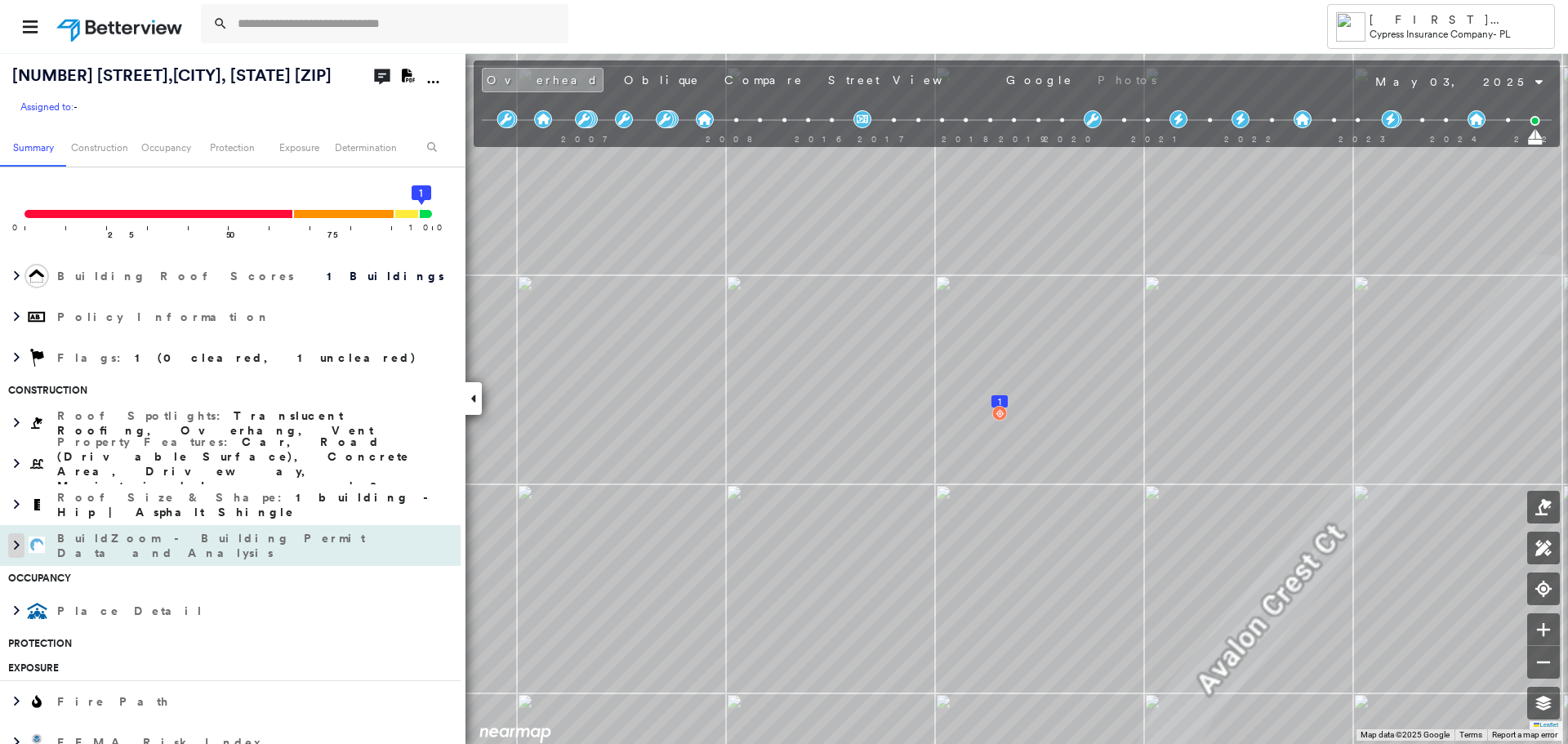 click 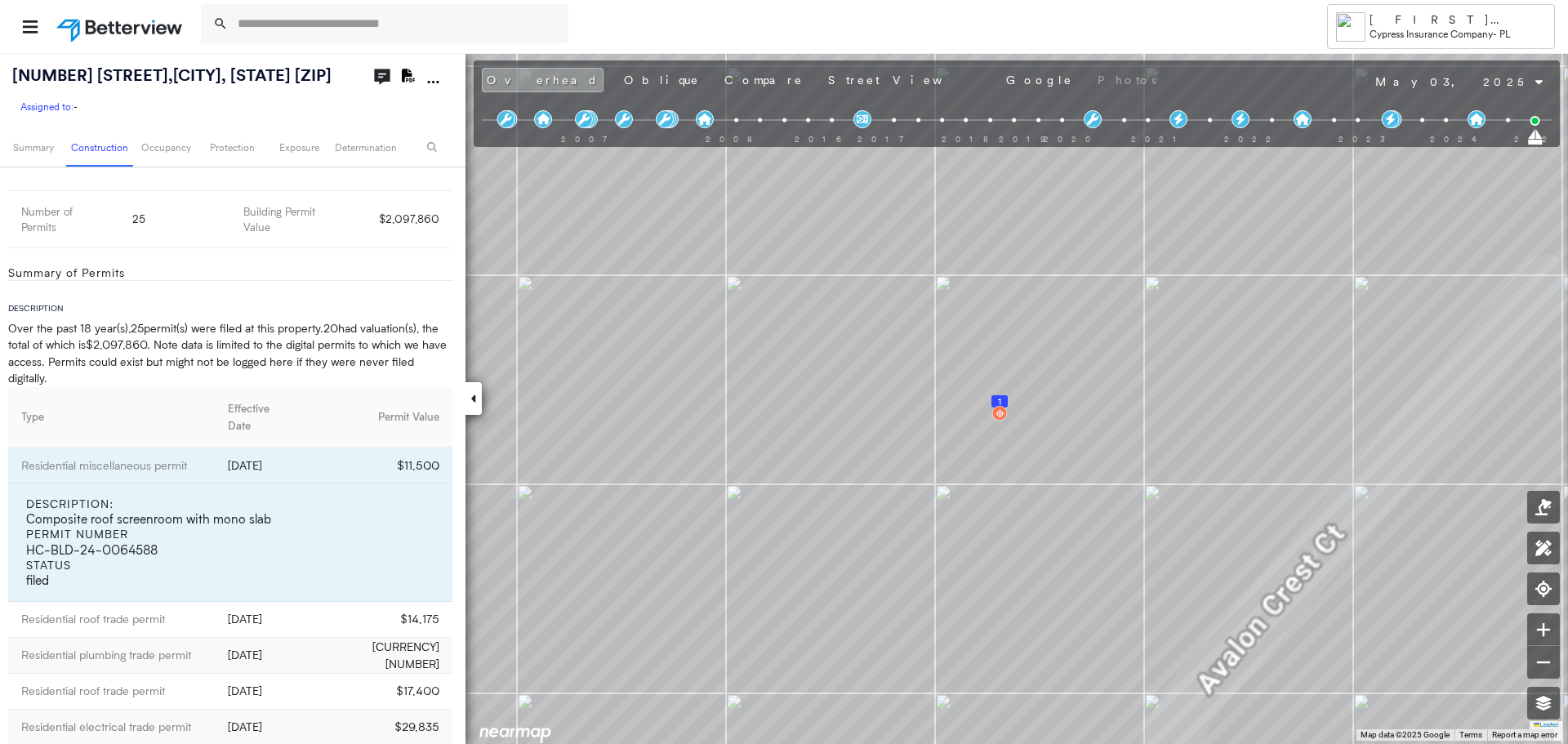scroll, scrollTop: 653, scrollLeft: 0, axis: vertical 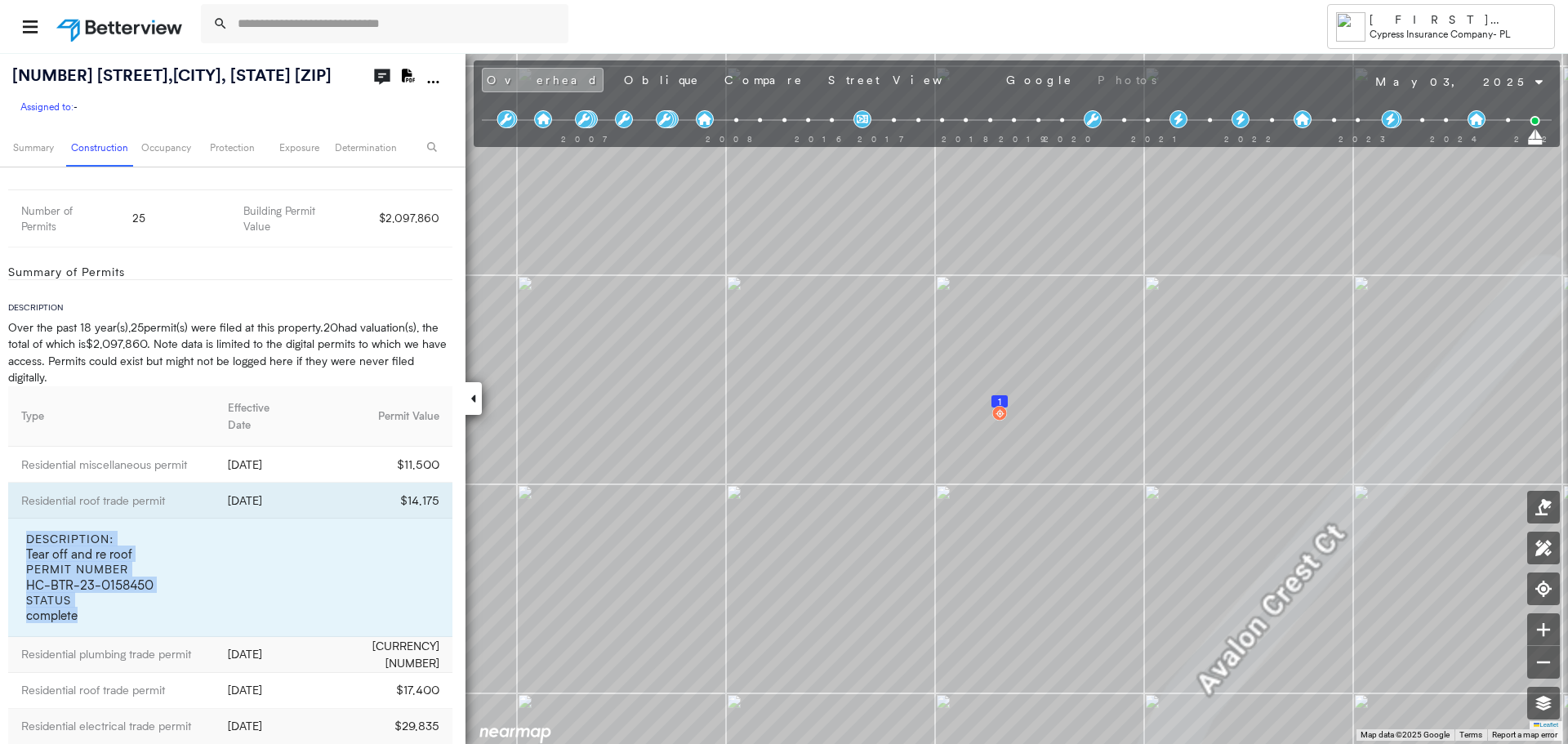 drag, startPoint x: 98, startPoint y: 606, endPoint x: 46, endPoint y: 541, distance: 83.24062 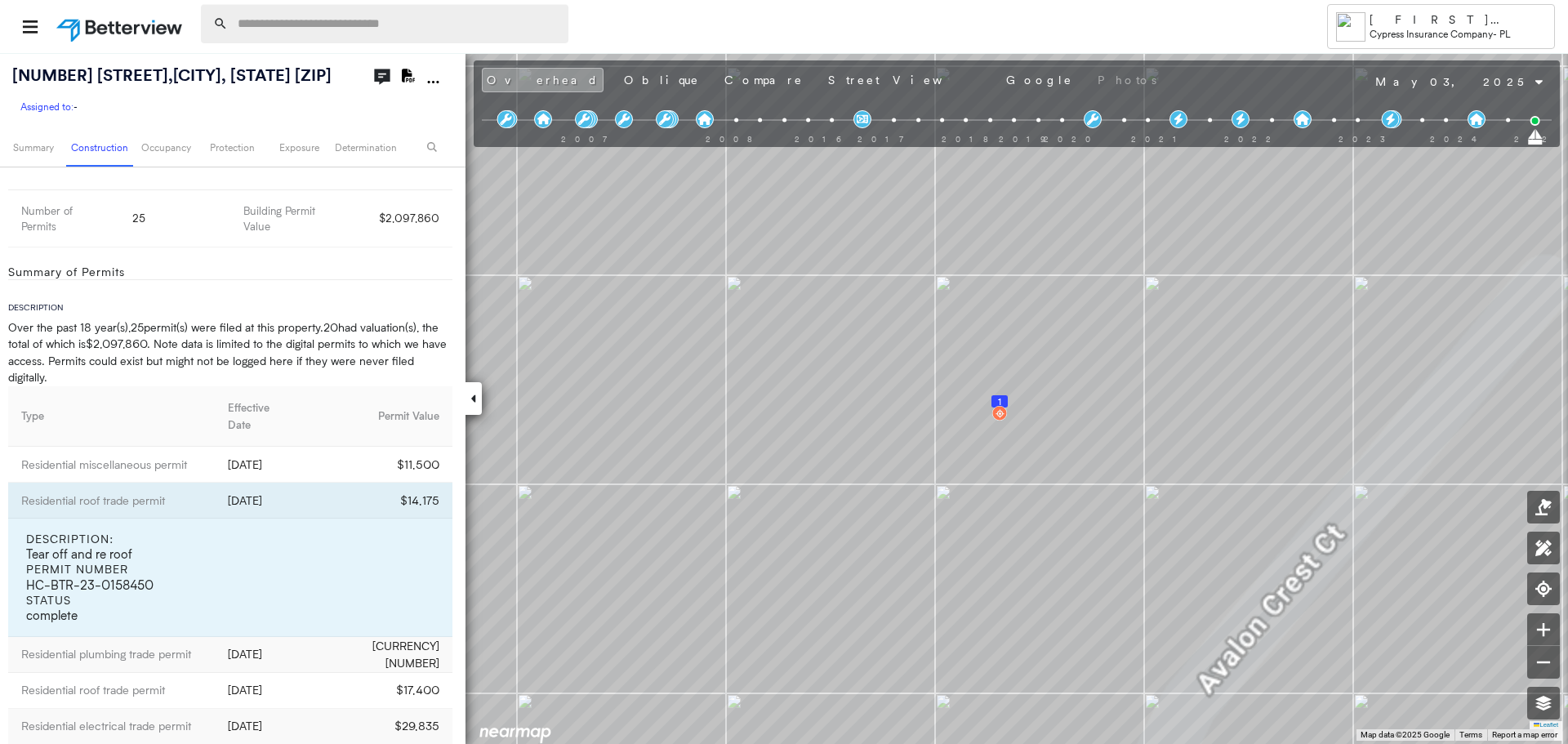 click at bounding box center (398, 24) 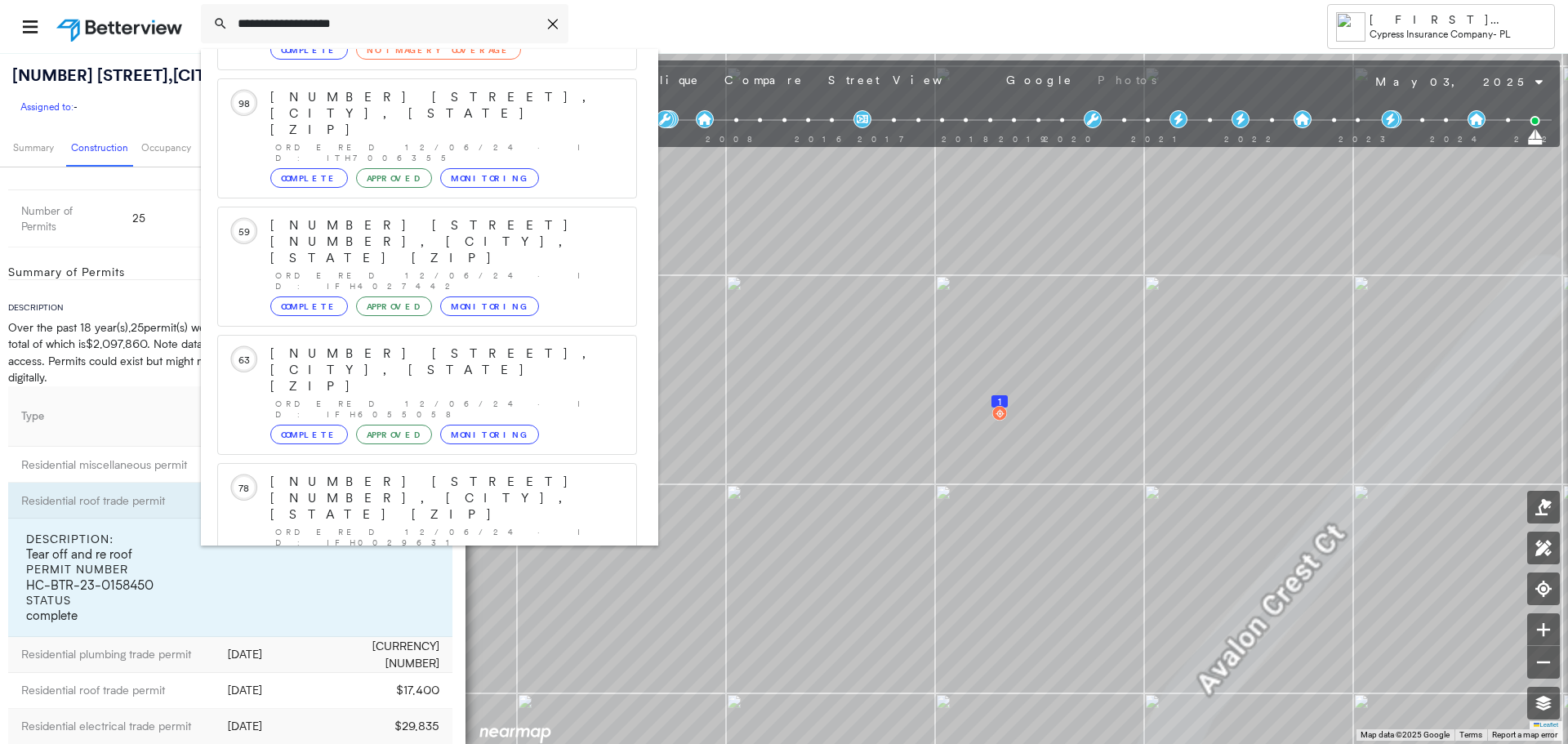 scroll, scrollTop: 174, scrollLeft: 0, axis: vertical 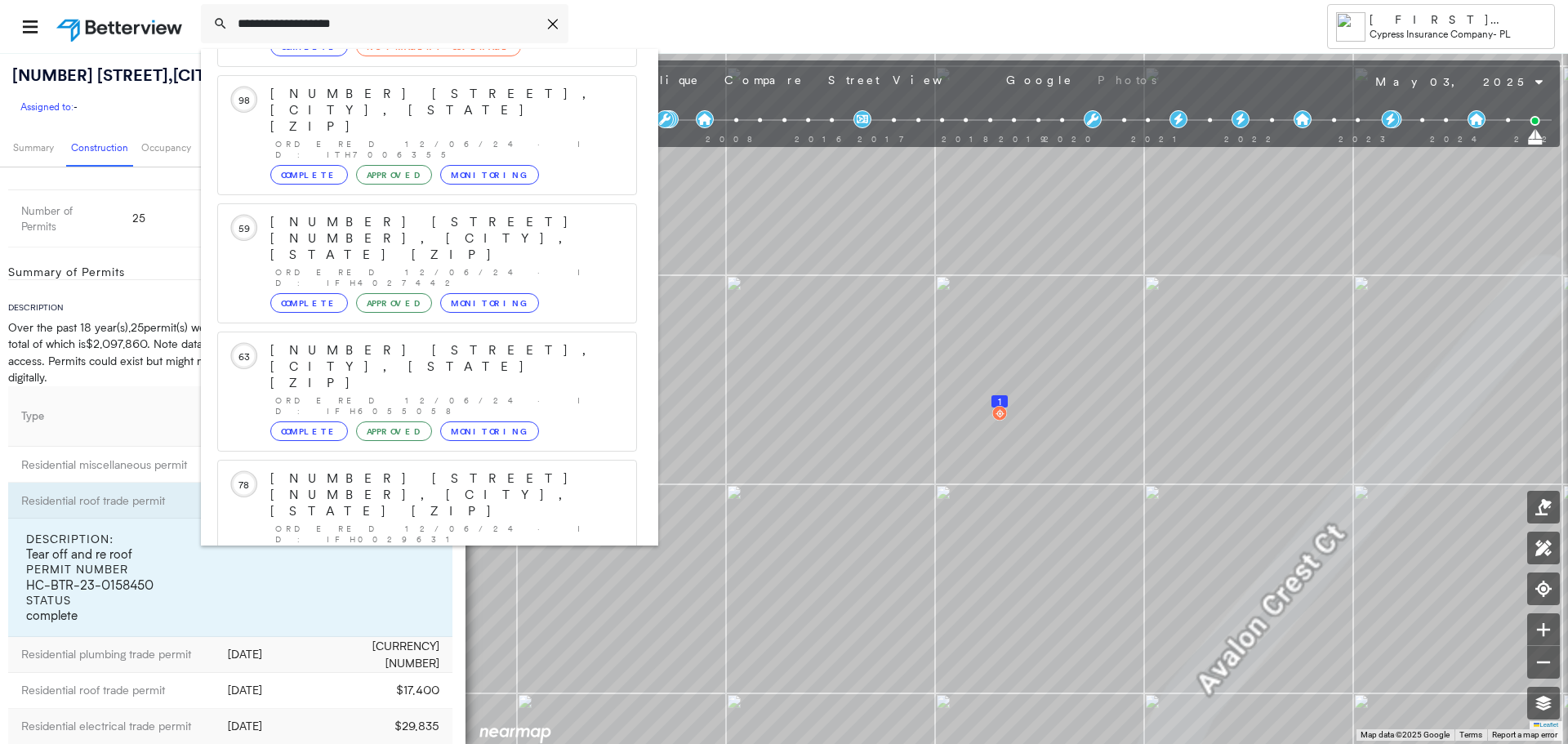 type on "**********" 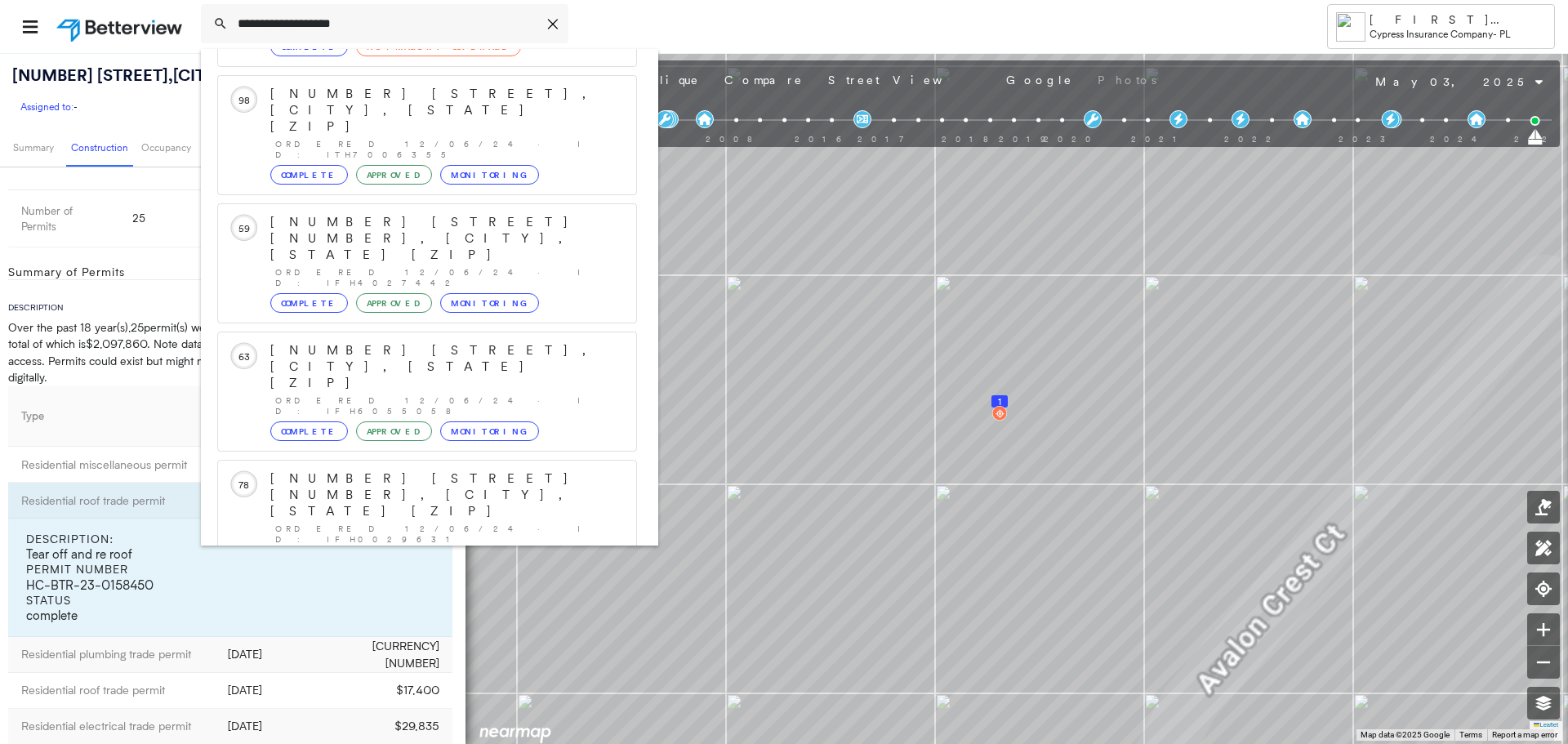 click on "[NUMBER] [STREET], [CITY], [STATE] [ZIP] Group Created with Sketch." at bounding box center (427, 733) 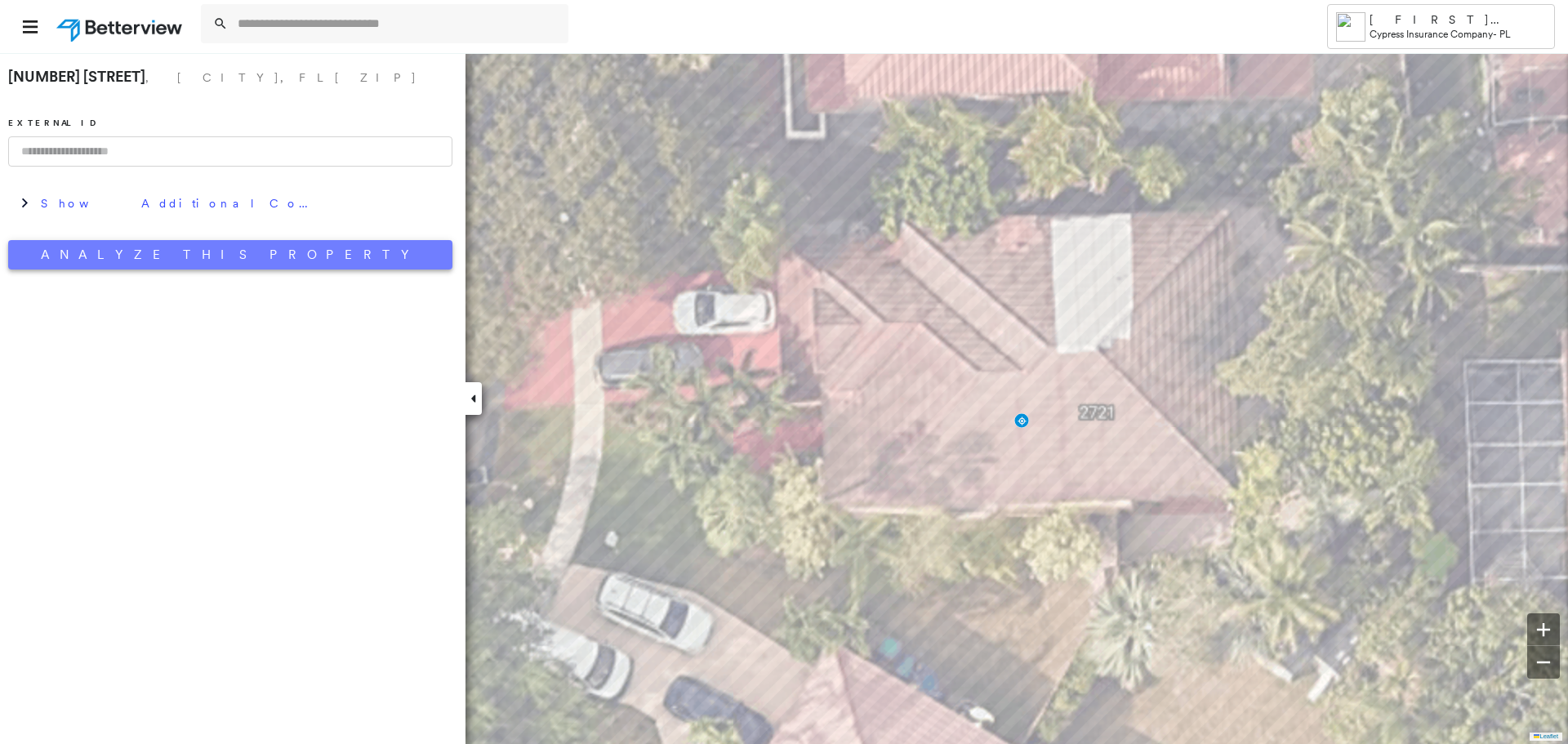 click on "Analyze This Property" at bounding box center (230, 255) 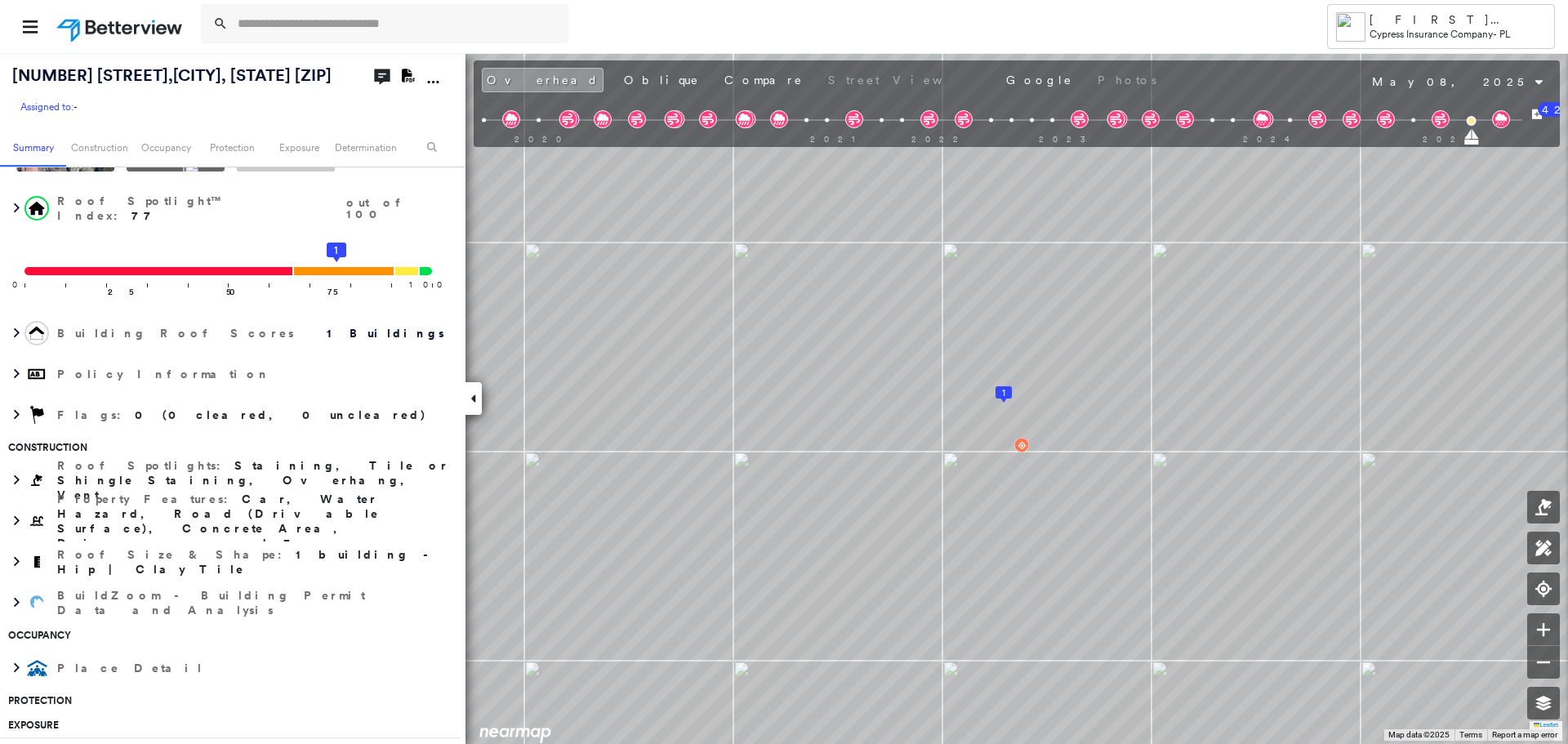 scroll, scrollTop: 245, scrollLeft: 0, axis: vertical 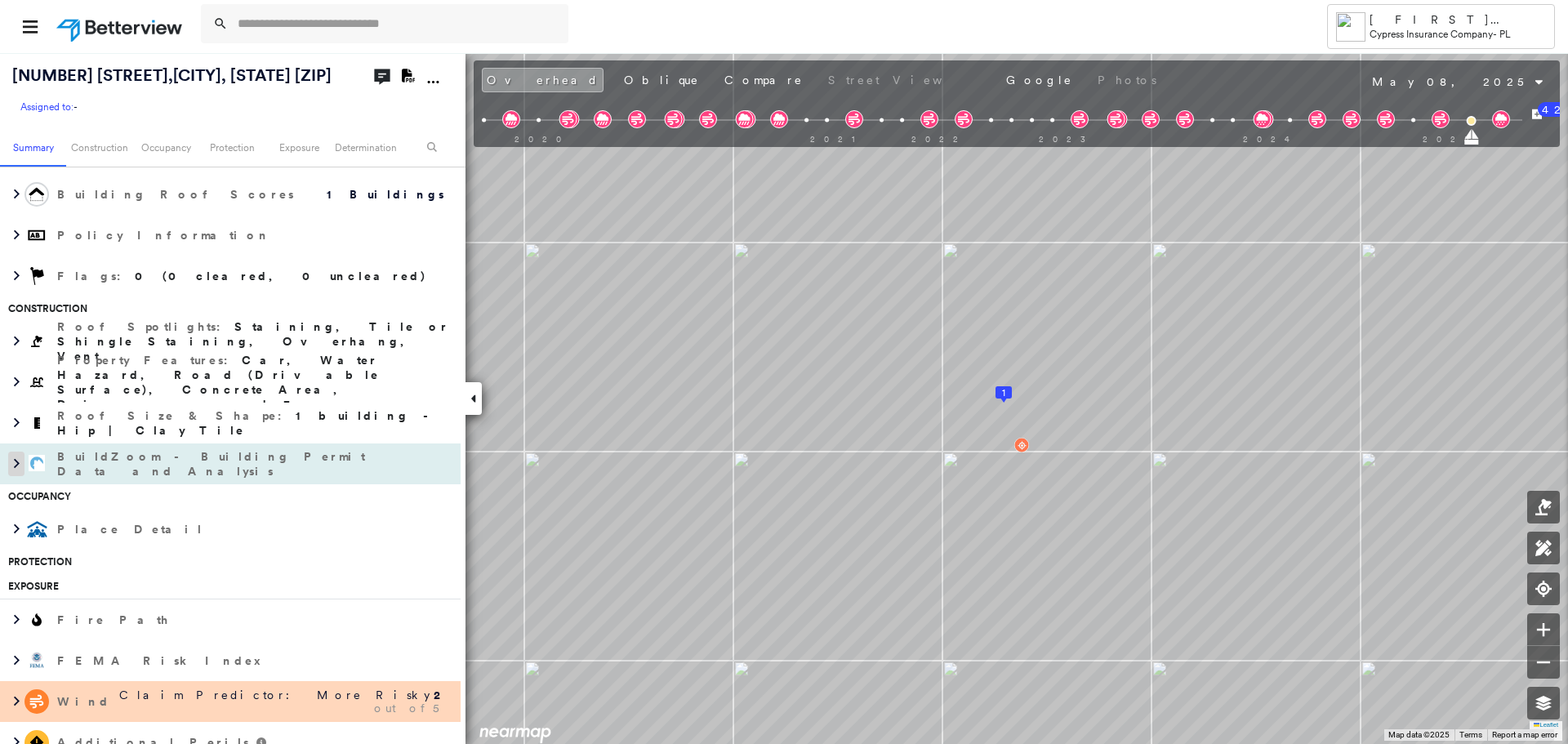 click 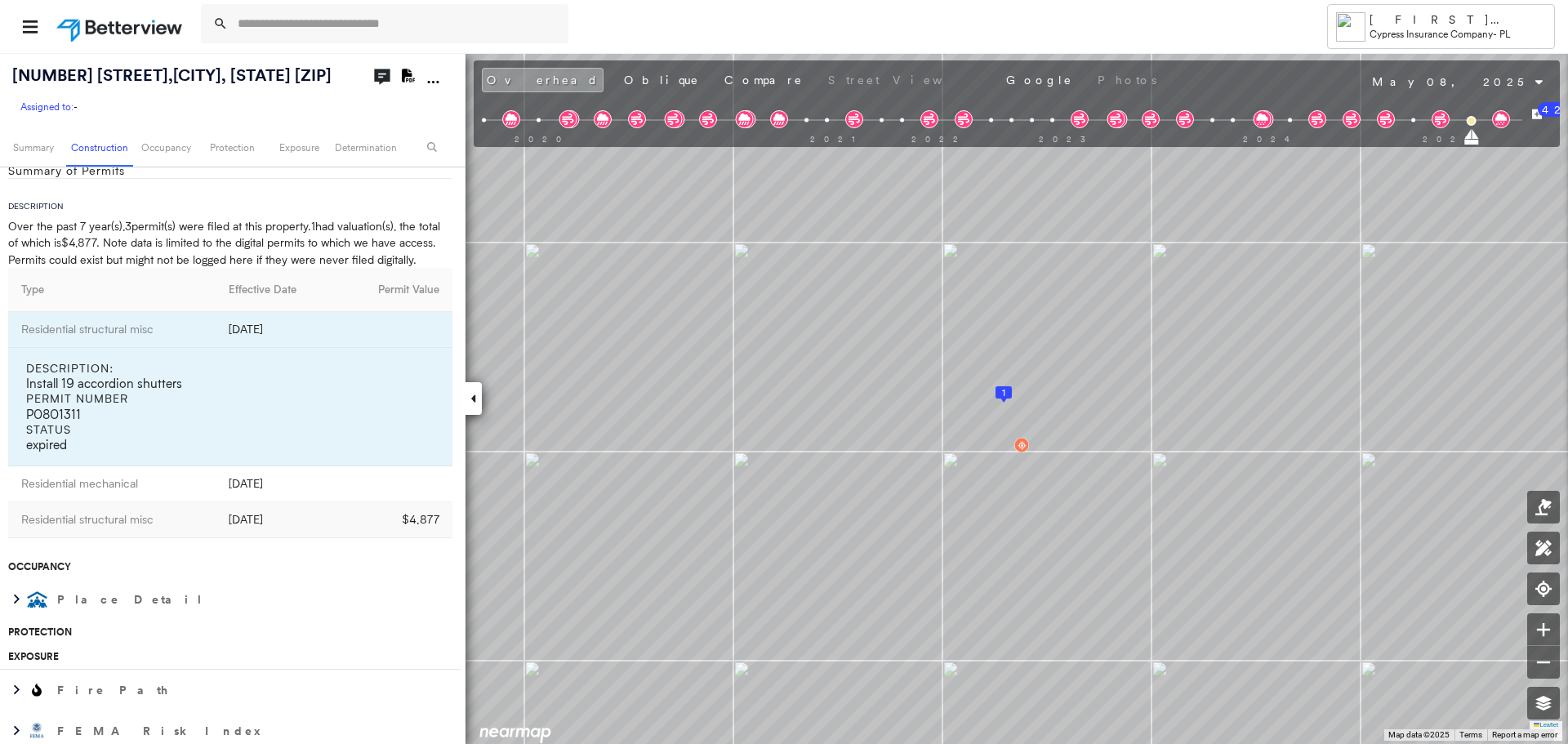 scroll, scrollTop: 817, scrollLeft: 0, axis: vertical 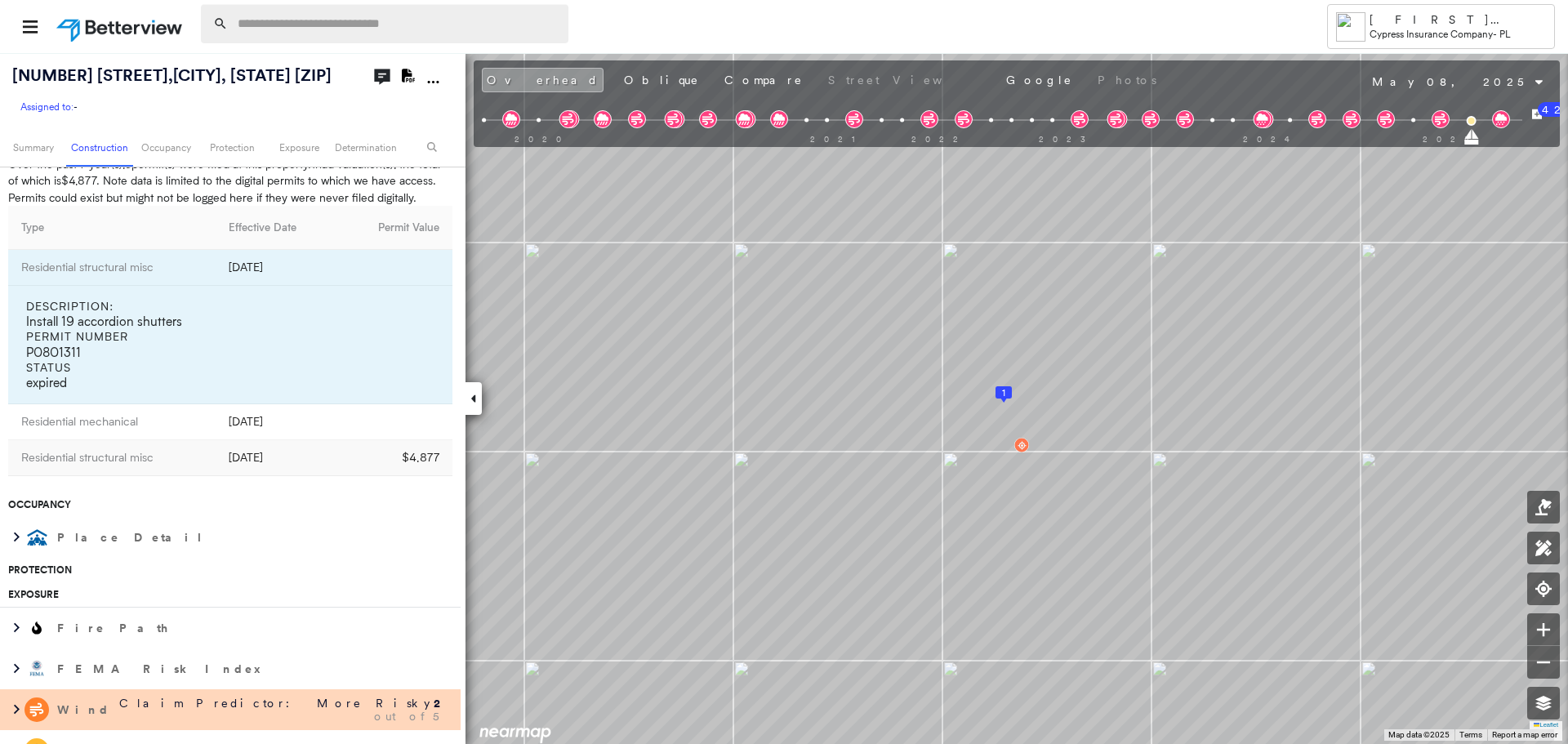 click at bounding box center (398, 24) 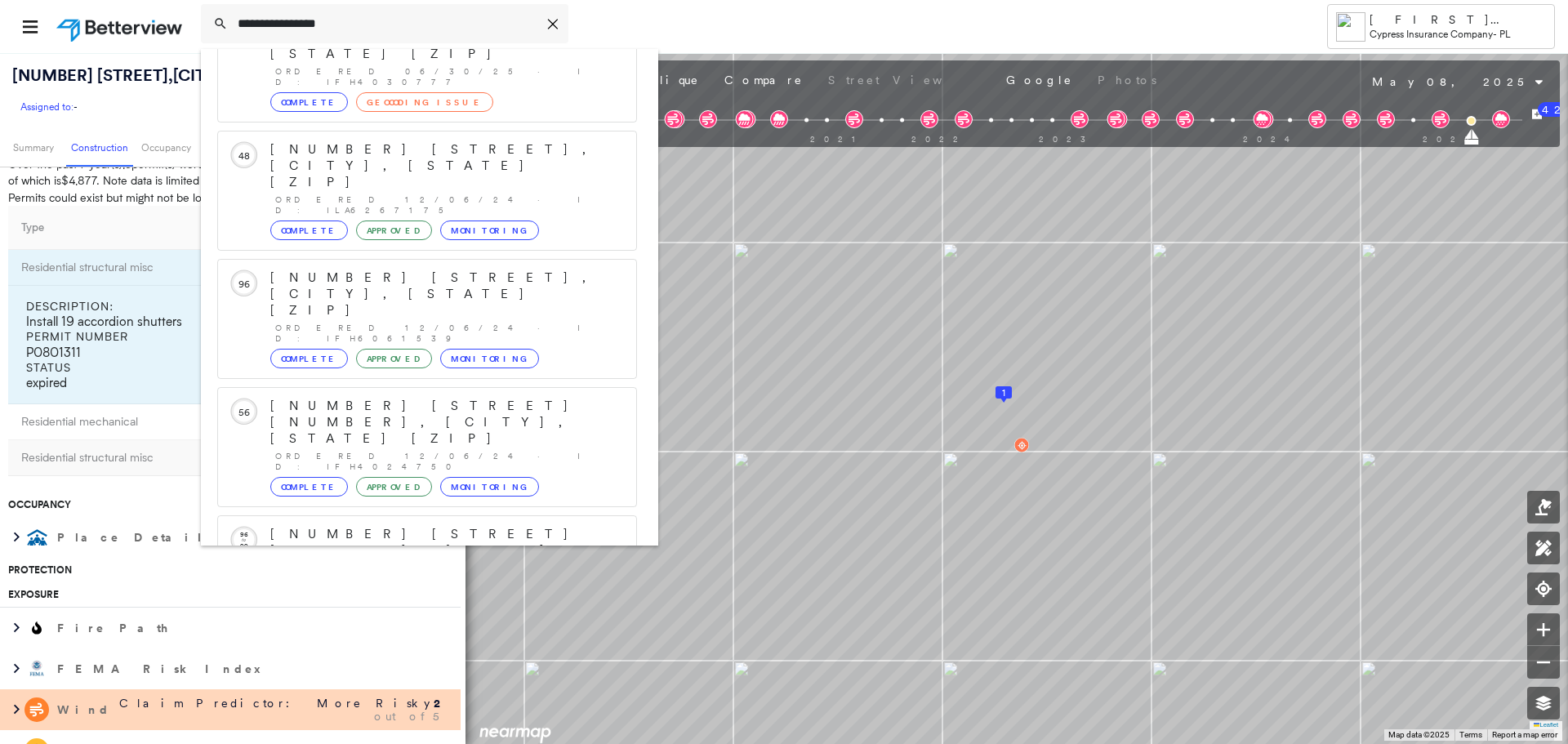 scroll, scrollTop: 190, scrollLeft: 0, axis: vertical 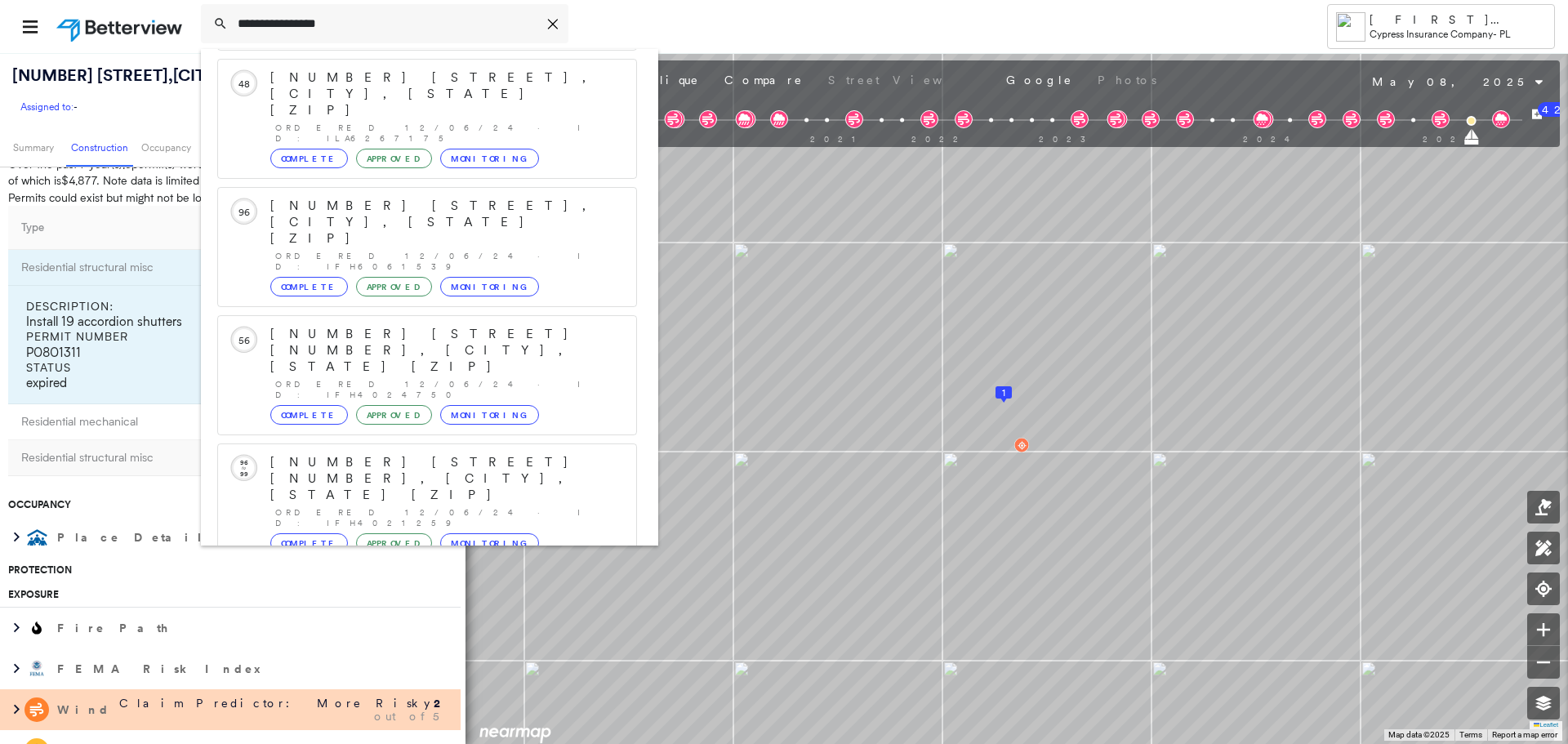 type on "**********" 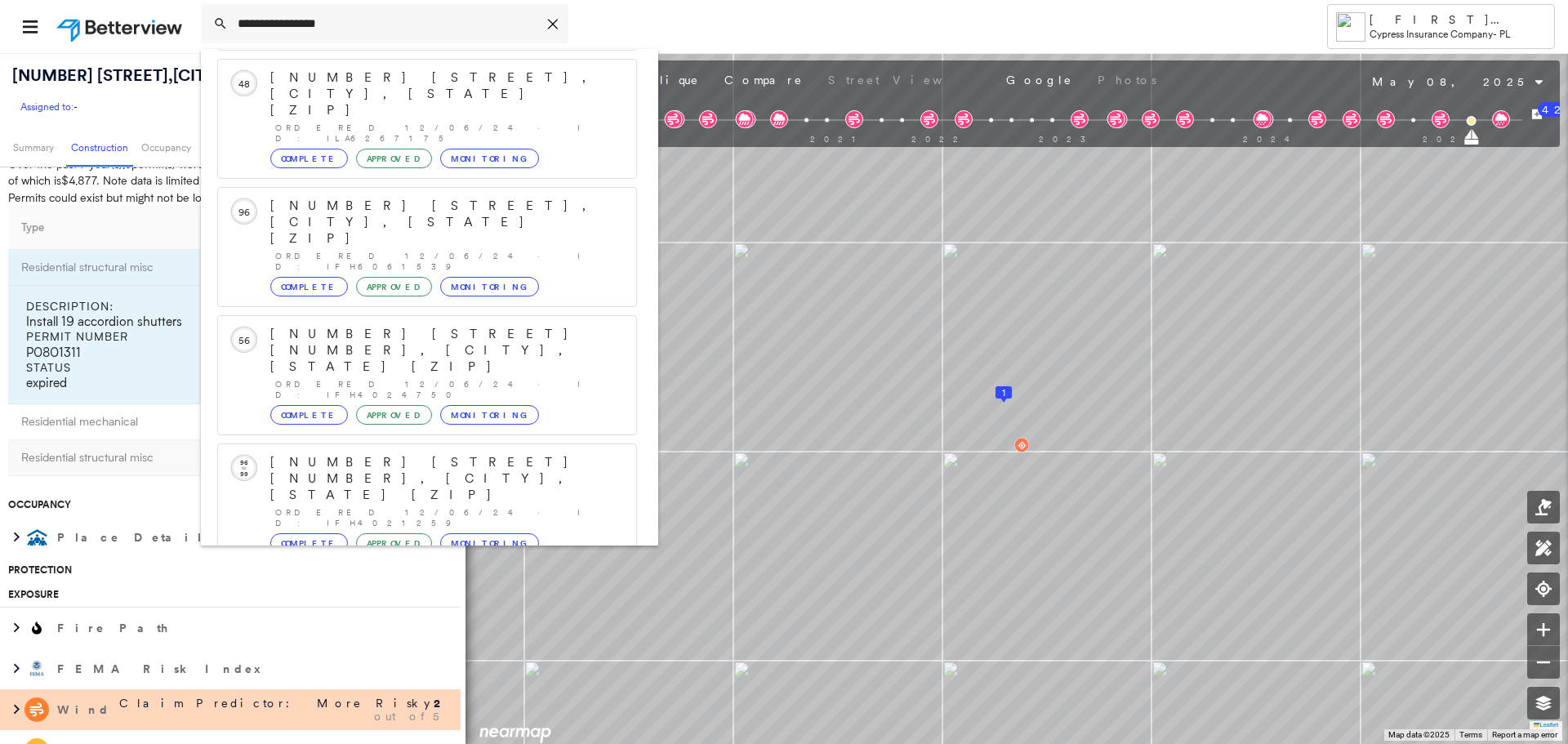 click on "[NUMBER] [STREET], [CITY], [STATE] [ZIP]" at bounding box center (409, 717) 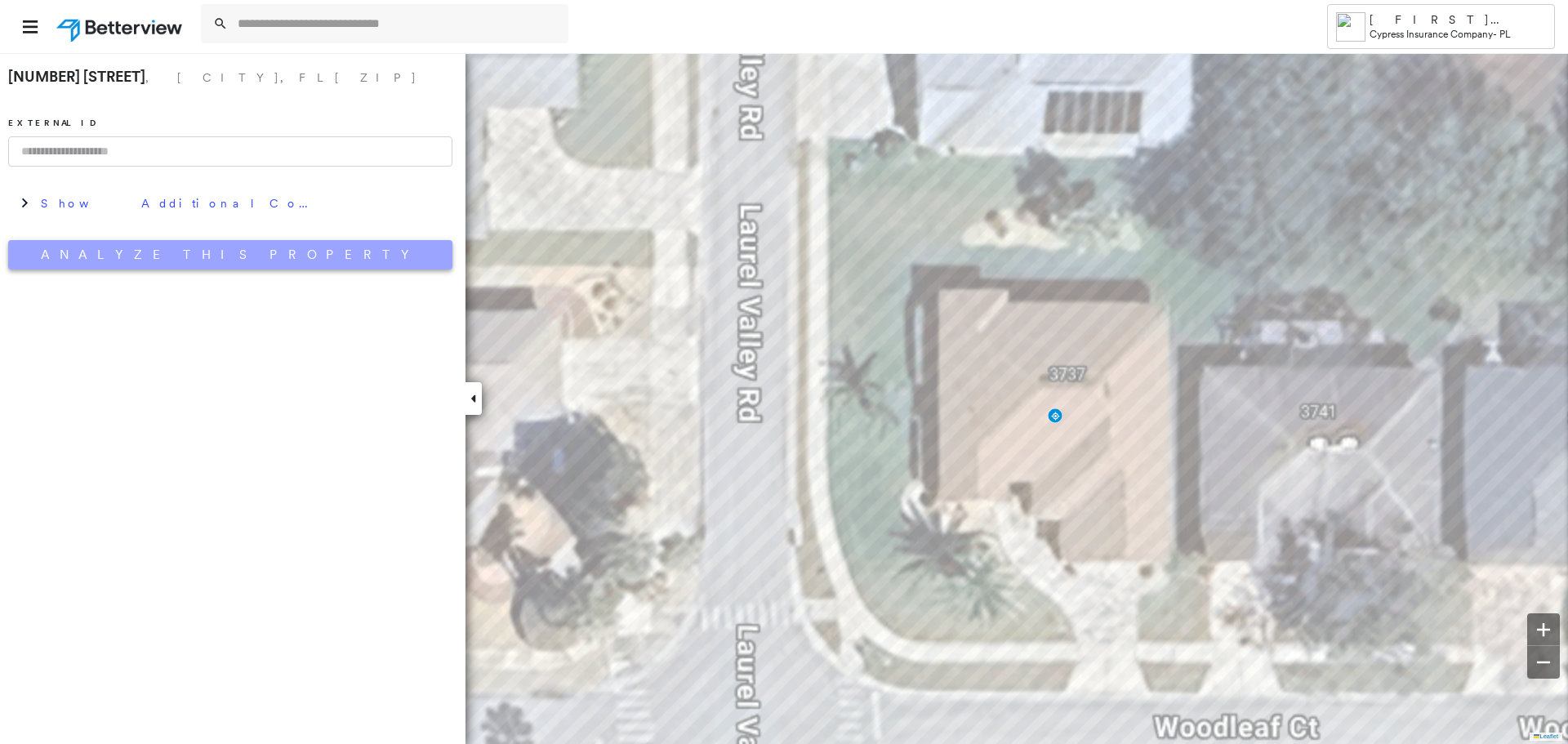 click on "Analyze This Property" at bounding box center (230, 255) 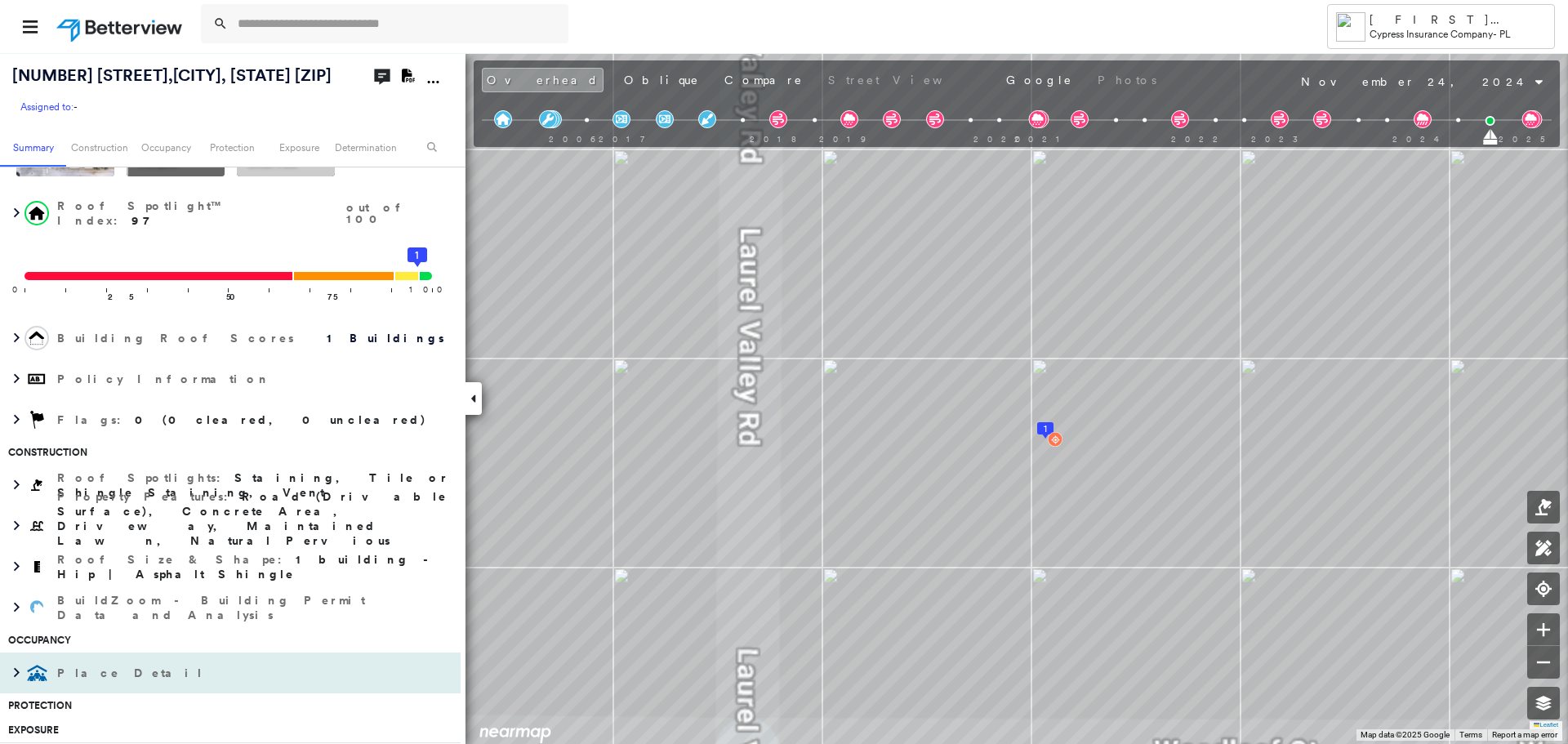 scroll, scrollTop: 245, scrollLeft: 0, axis: vertical 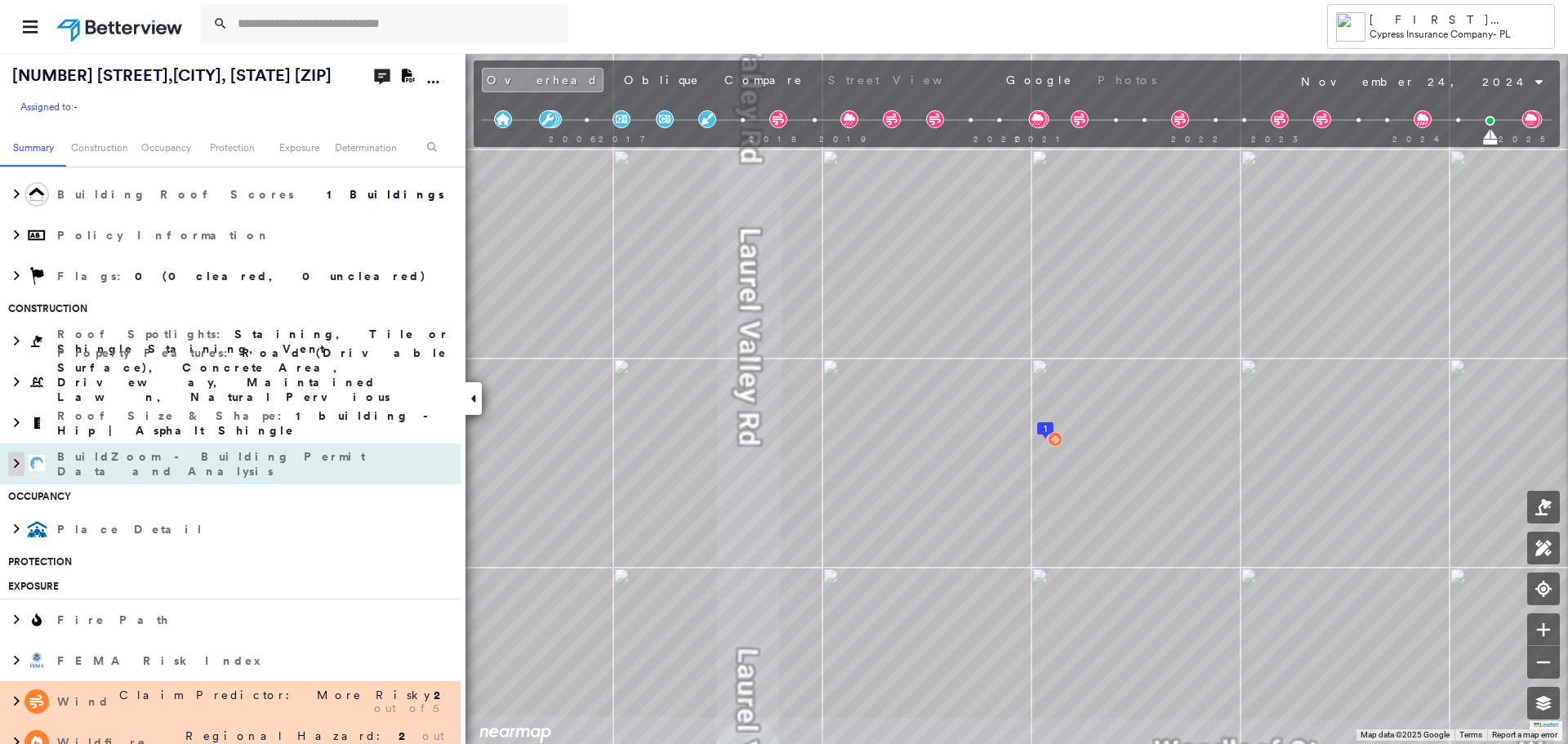 click 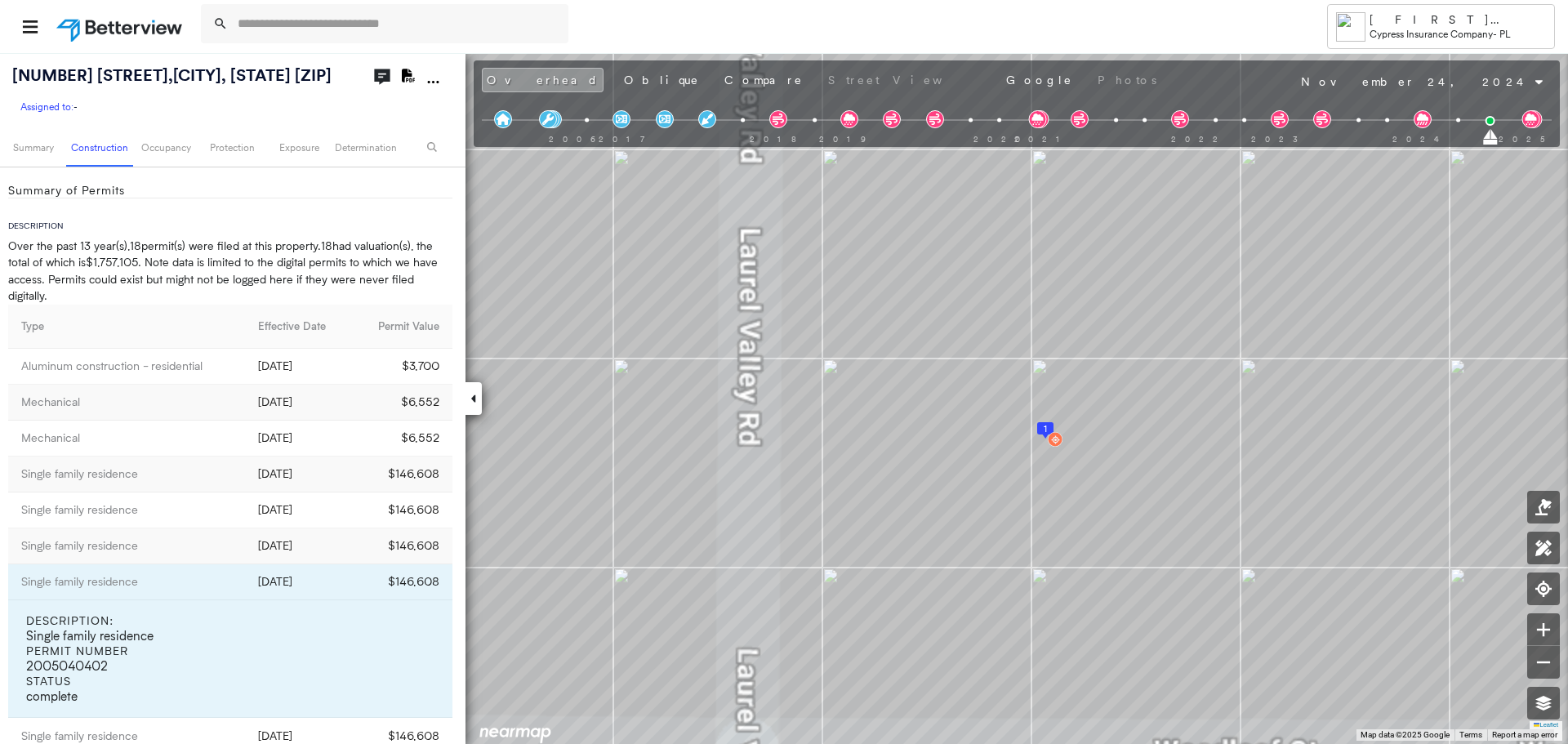 scroll, scrollTop: 653, scrollLeft: 0, axis: vertical 